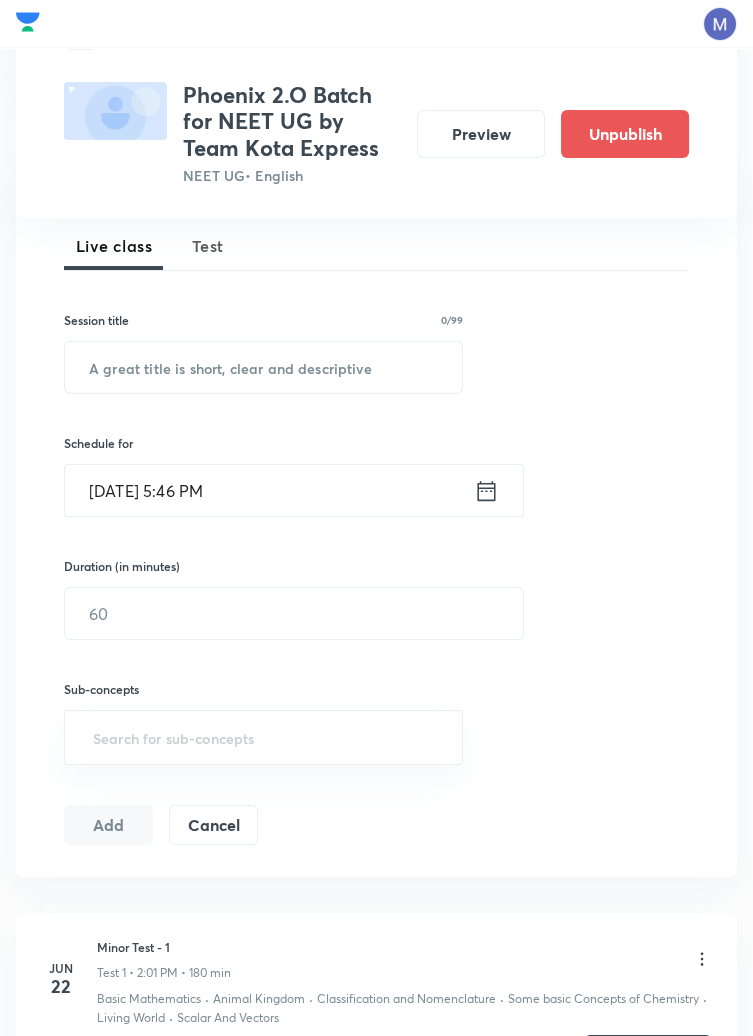 scroll, scrollTop: 763, scrollLeft: 0, axis: vertical 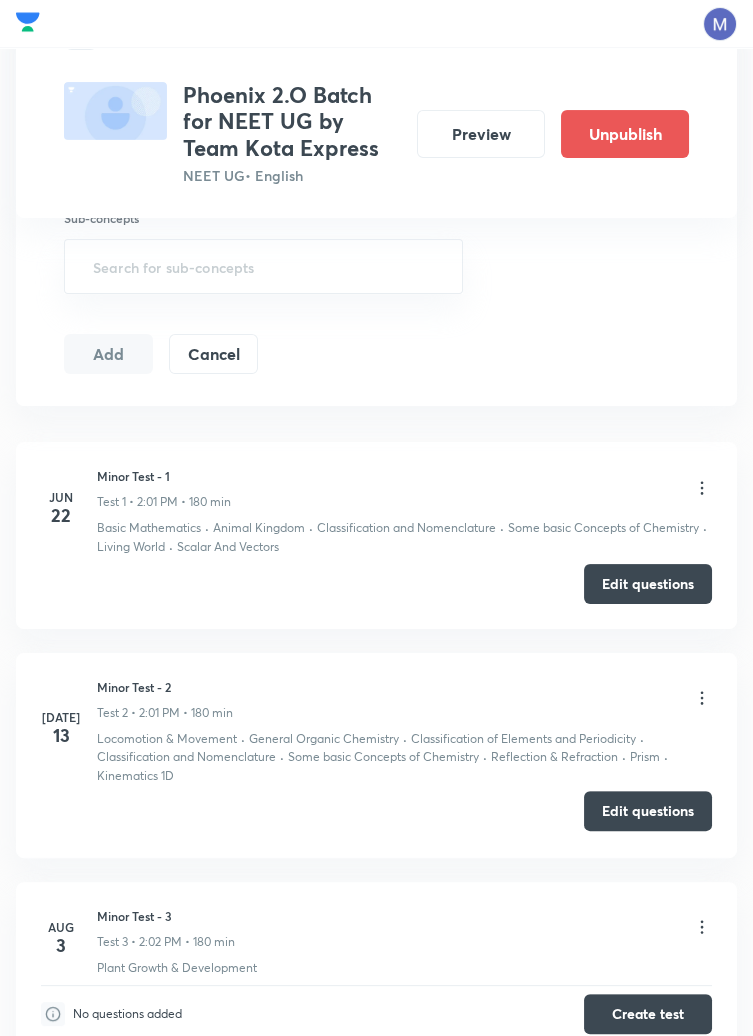 click on "Edit questions" at bounding box center (648, 811) 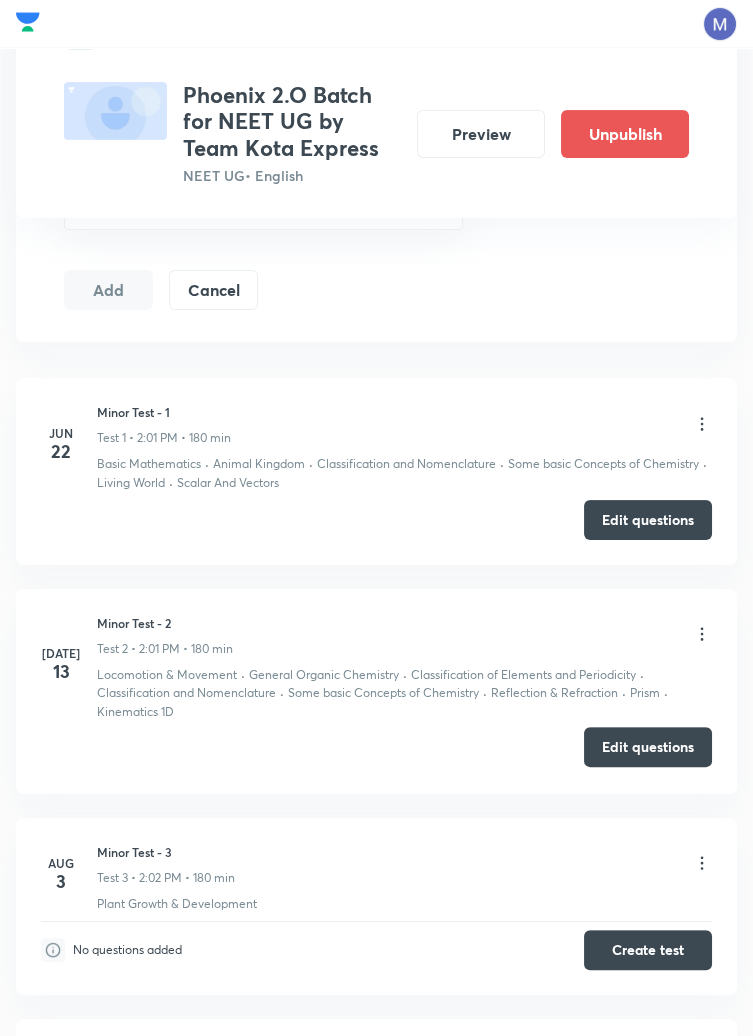 scroll, scrollTop: 944, scrollLeft: 0, axis: vertical 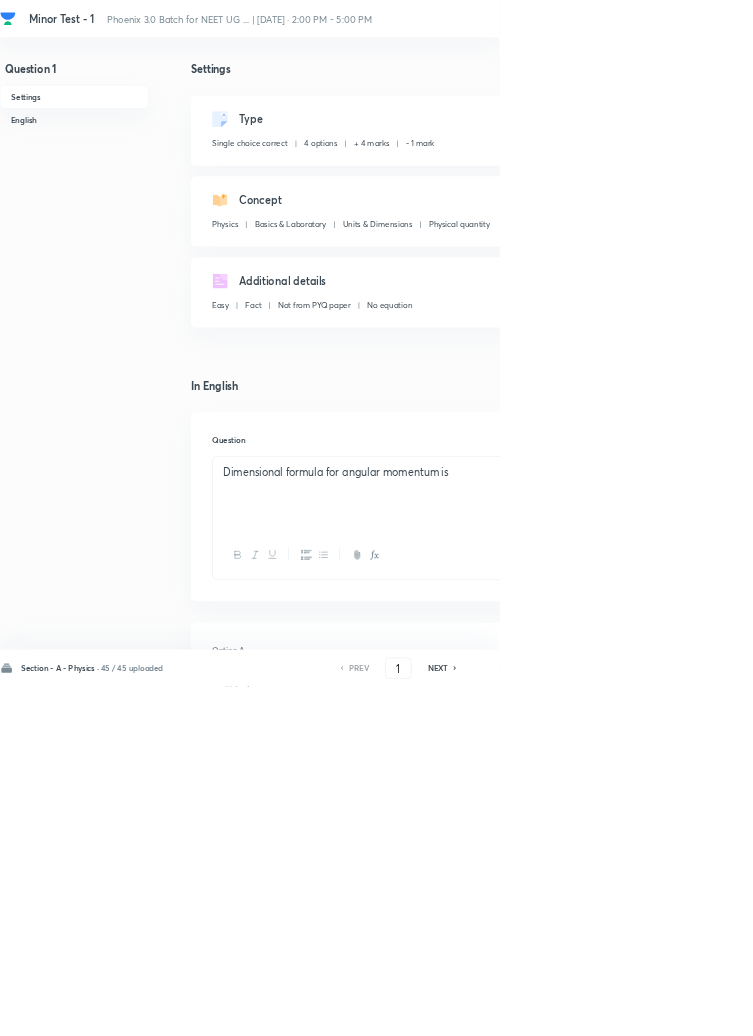 click 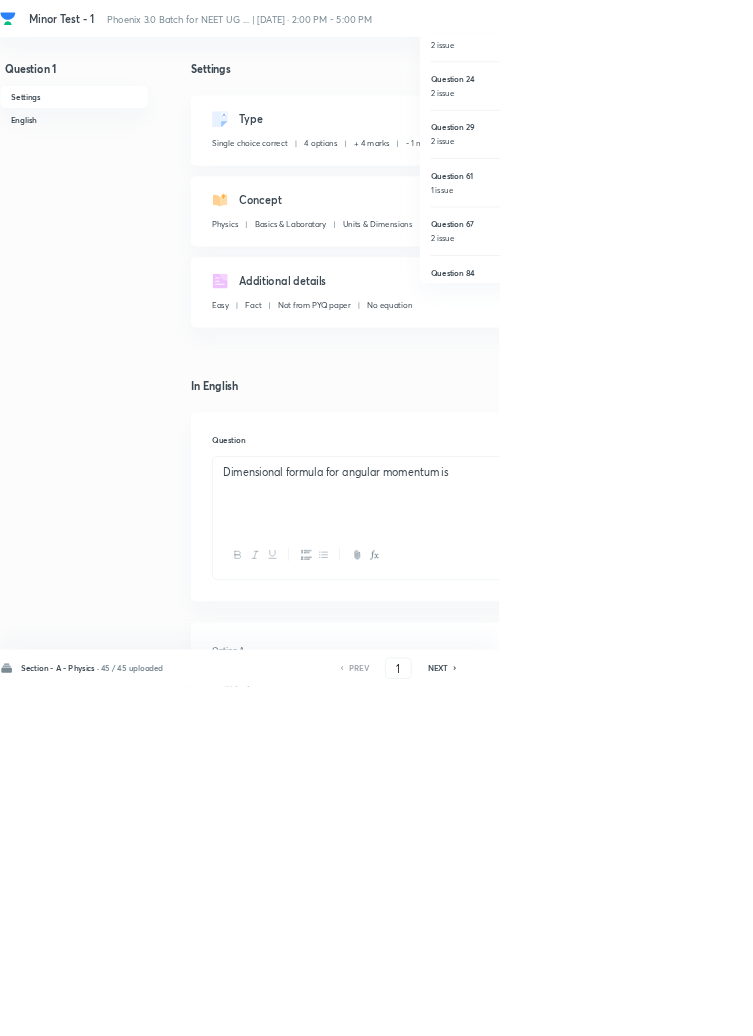 scroll, scrollTop: 177, scrollLeft: 0, axis: vertical 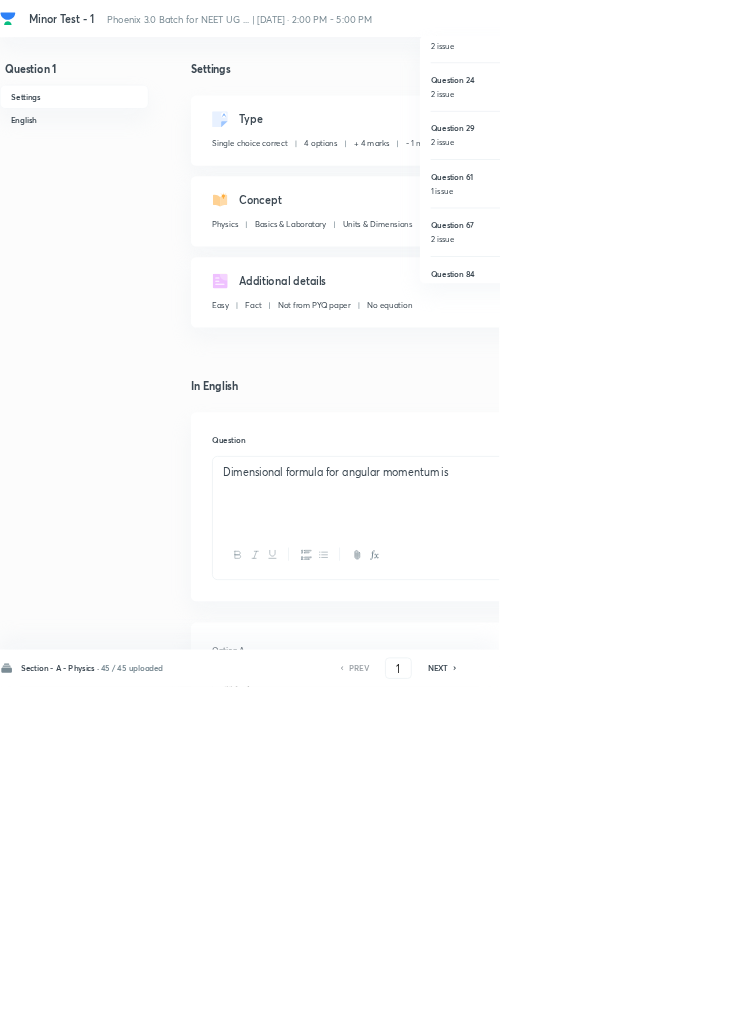 click on "Question 61" at bounding box center [769, 267] 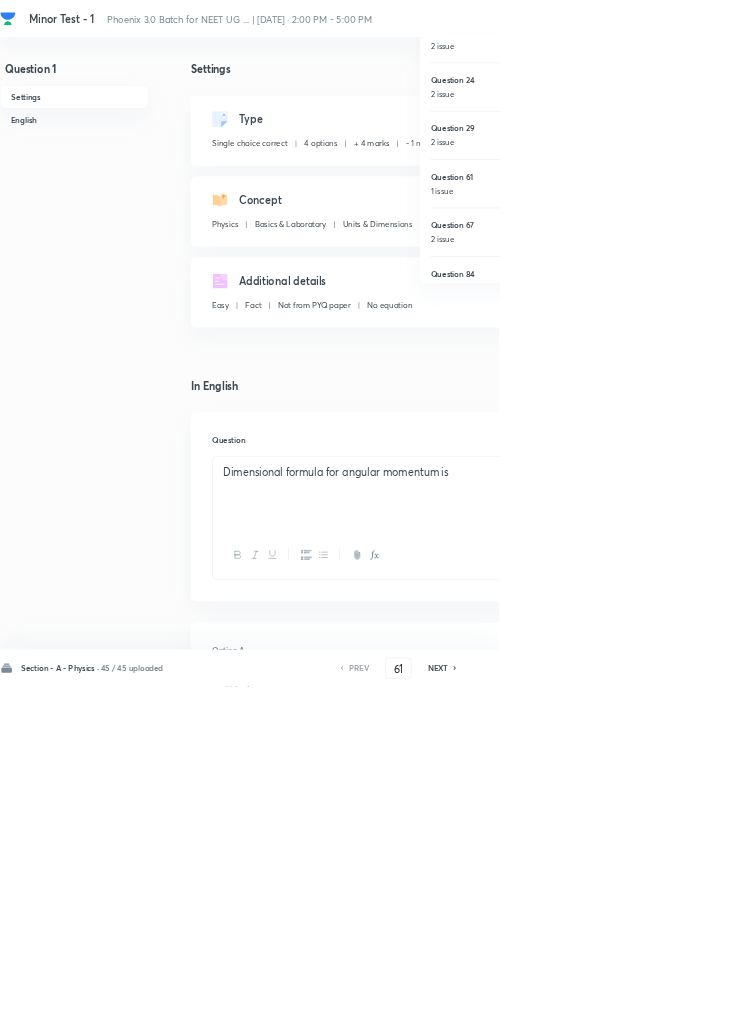 checkbox on "true" 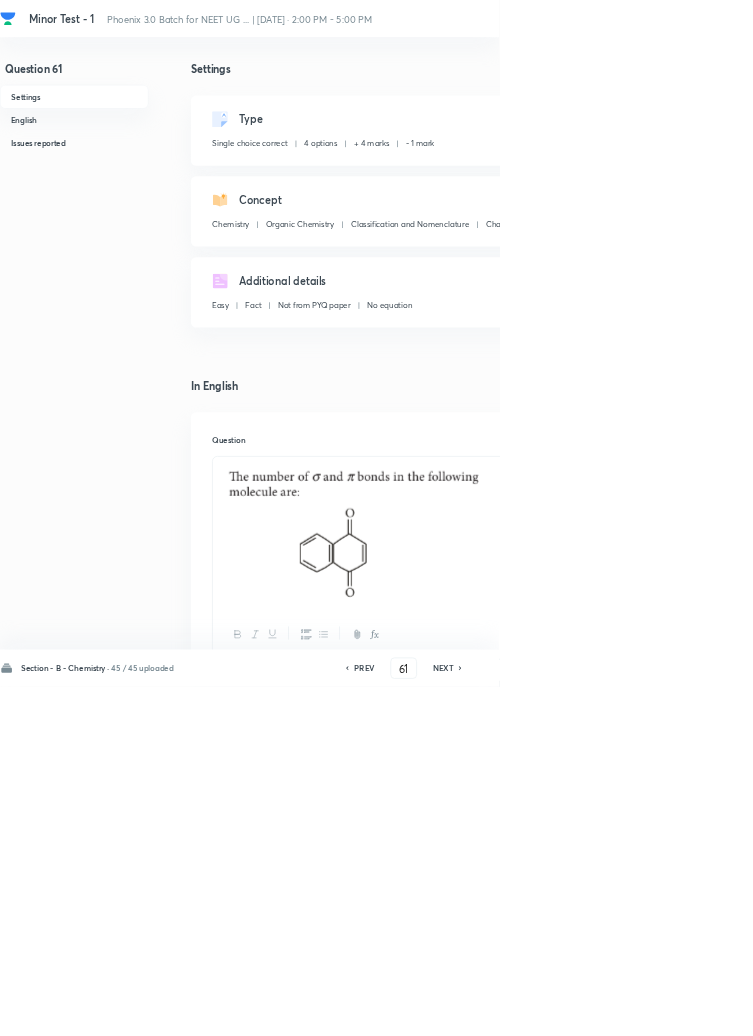 scroll, scrollTop: 9, scrollLeft: 0, axis: vertical 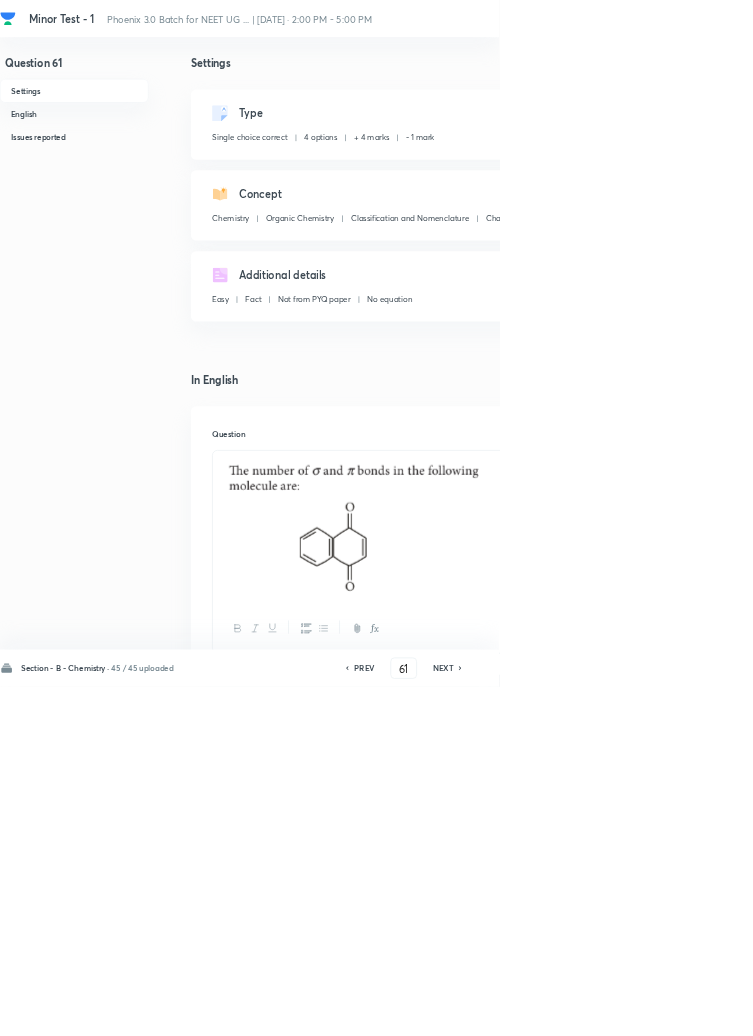 click 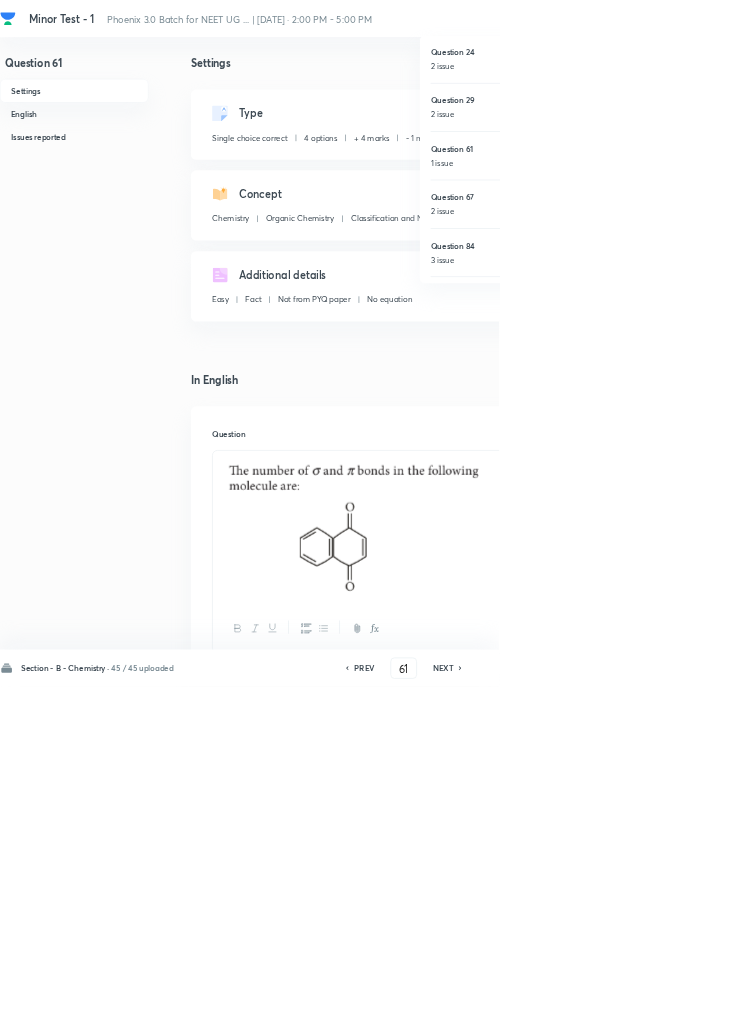 scroll, scrollTop: 248, scrollLeft: 0, axis: vertical 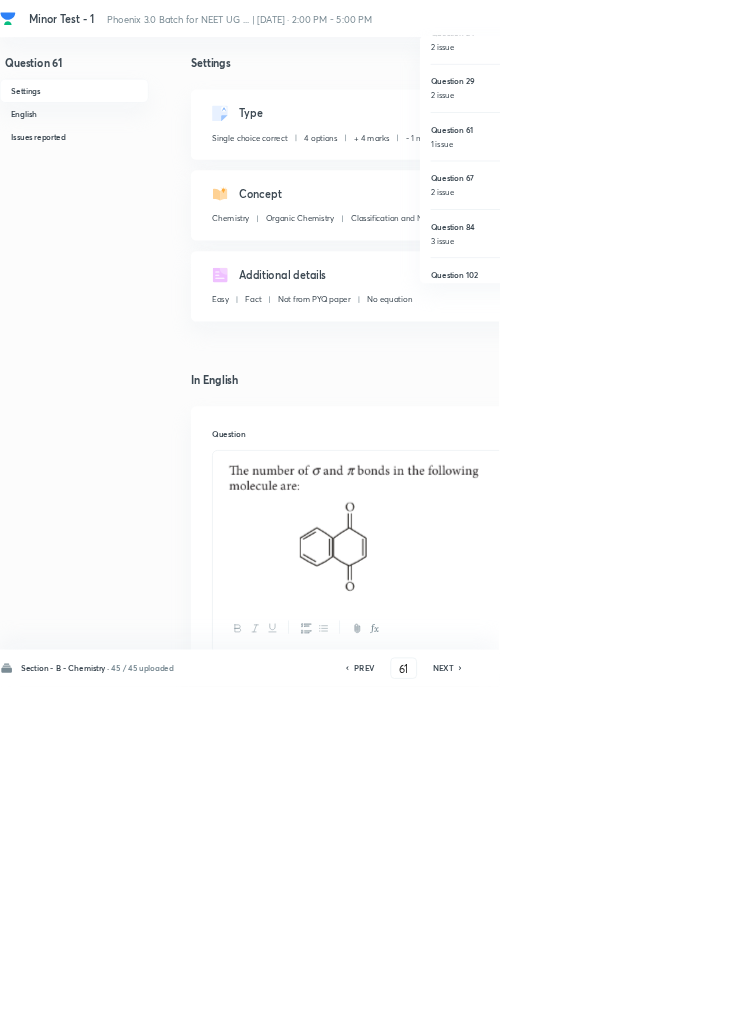 click on "Question 67" at bounding box center (769, 269) 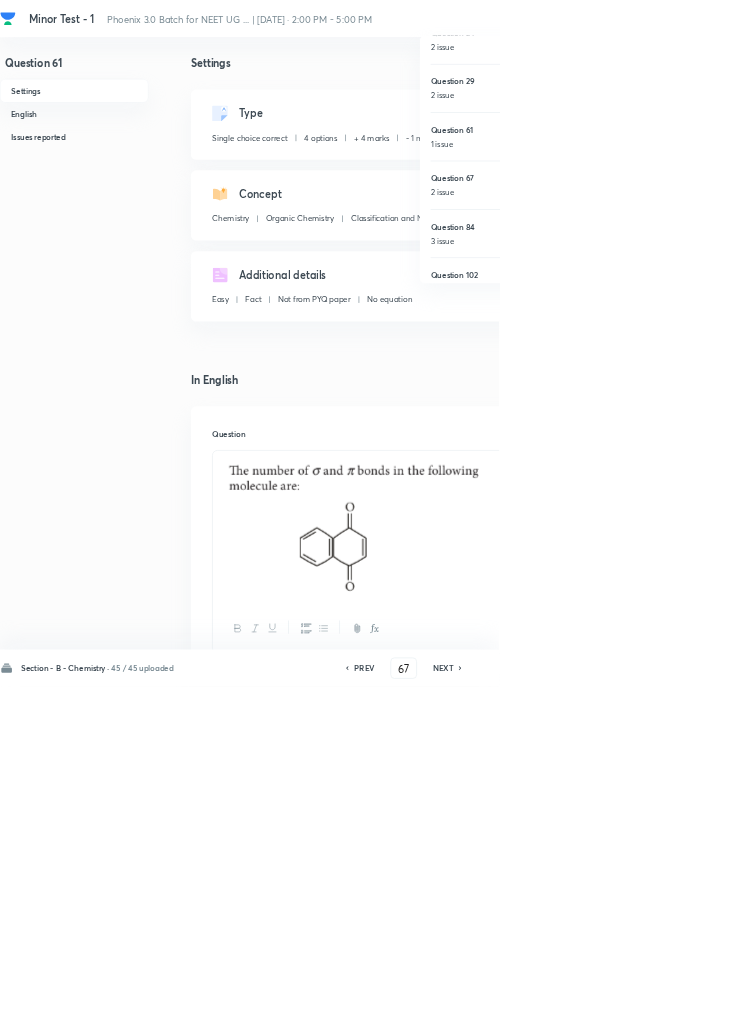 checkbox on "false" 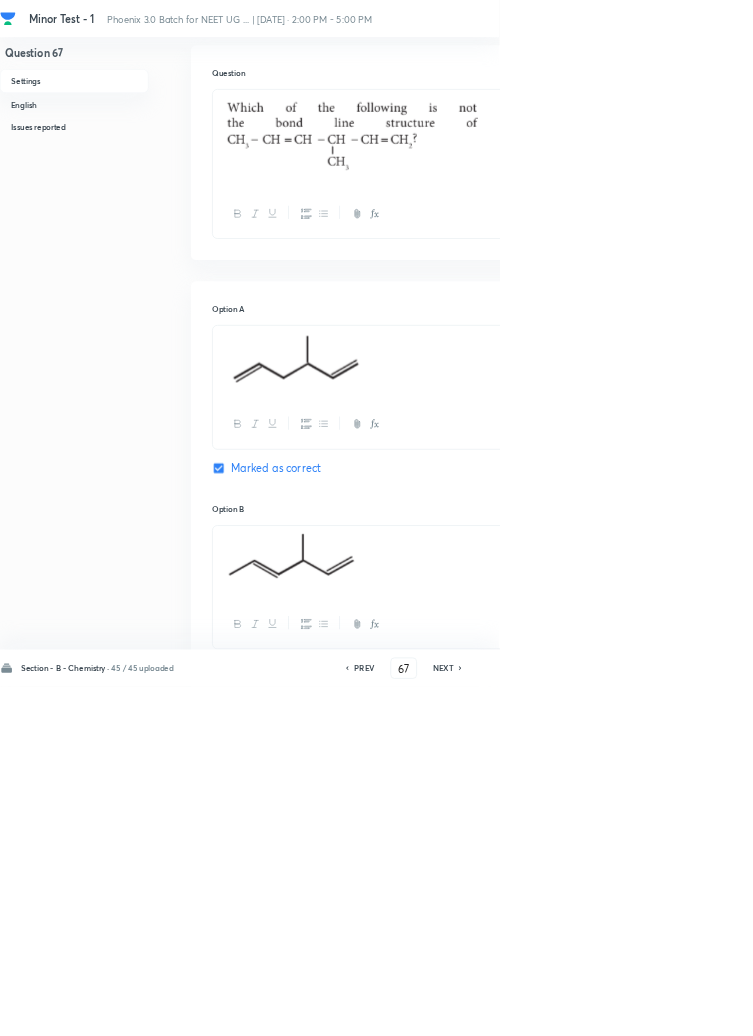 scroll, scrollTop: 0, scrollLeft: 0, axis: both 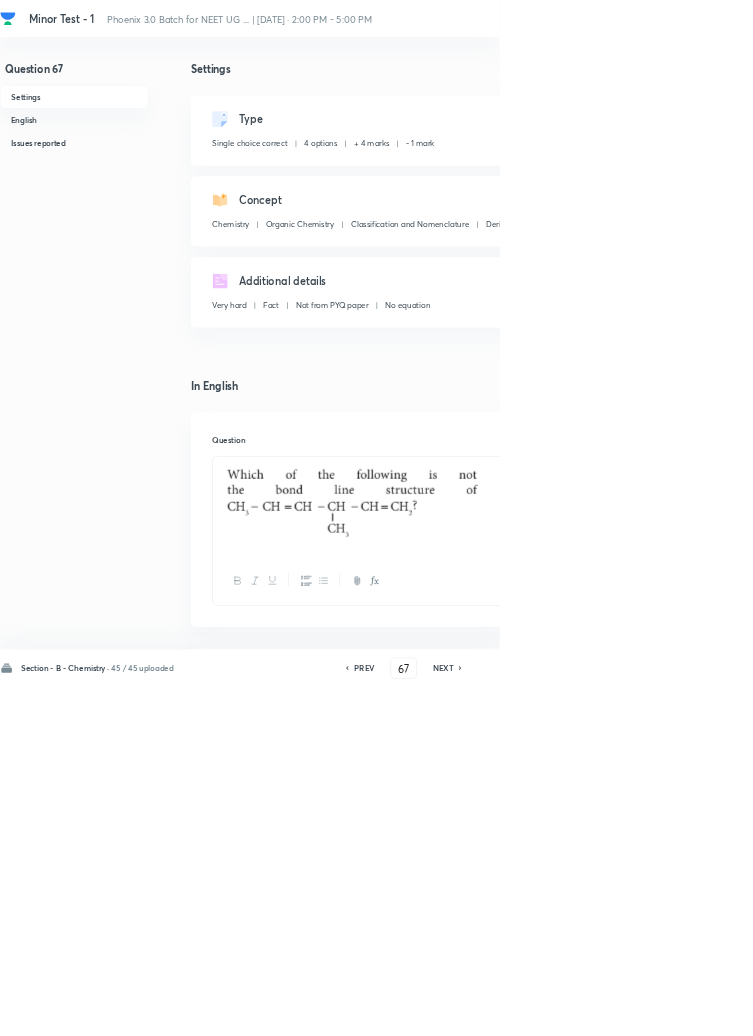 click on "11" at bounding box center [899, 18] 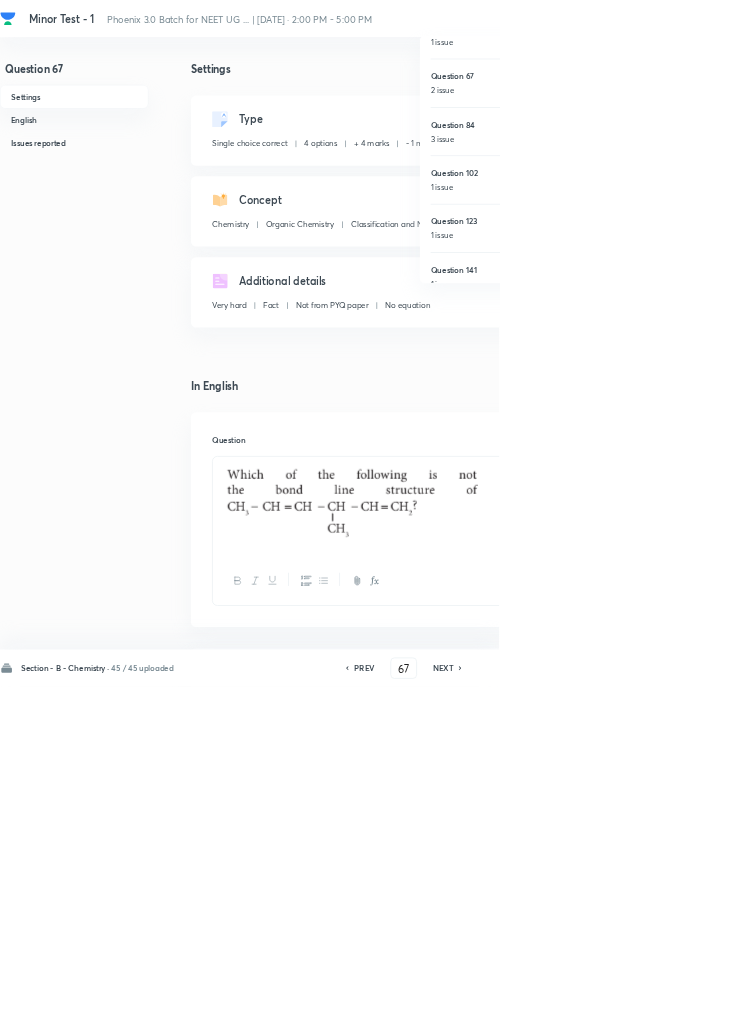 scroll, scrollTop: 403, scrollLeft: 0, axis: vertical 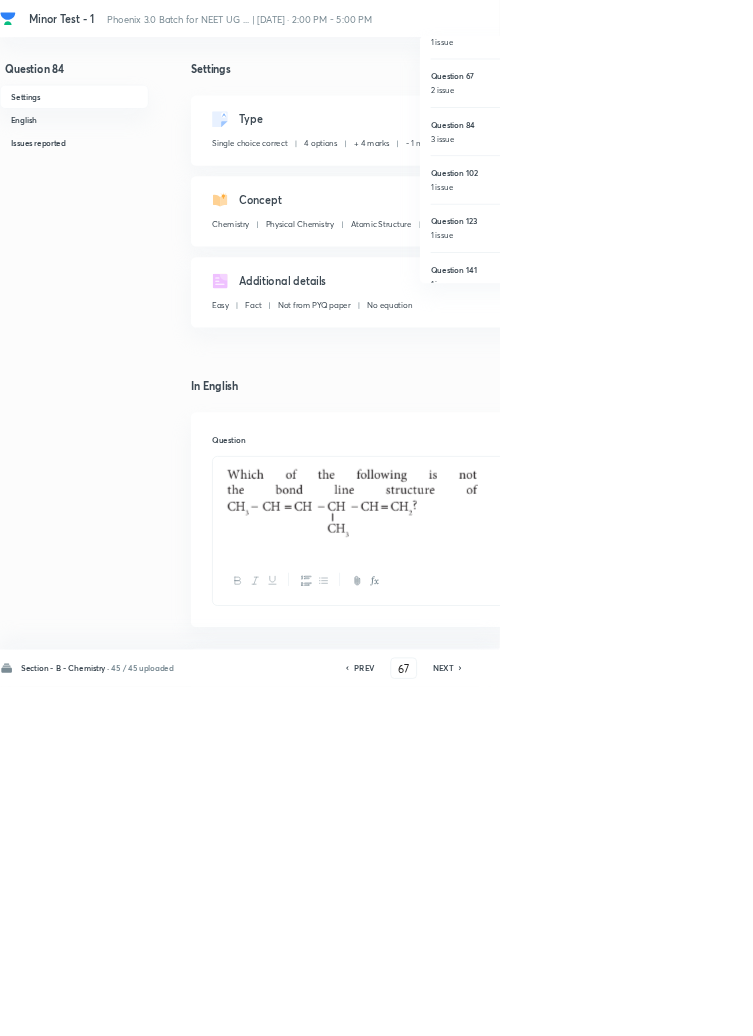type on "84" 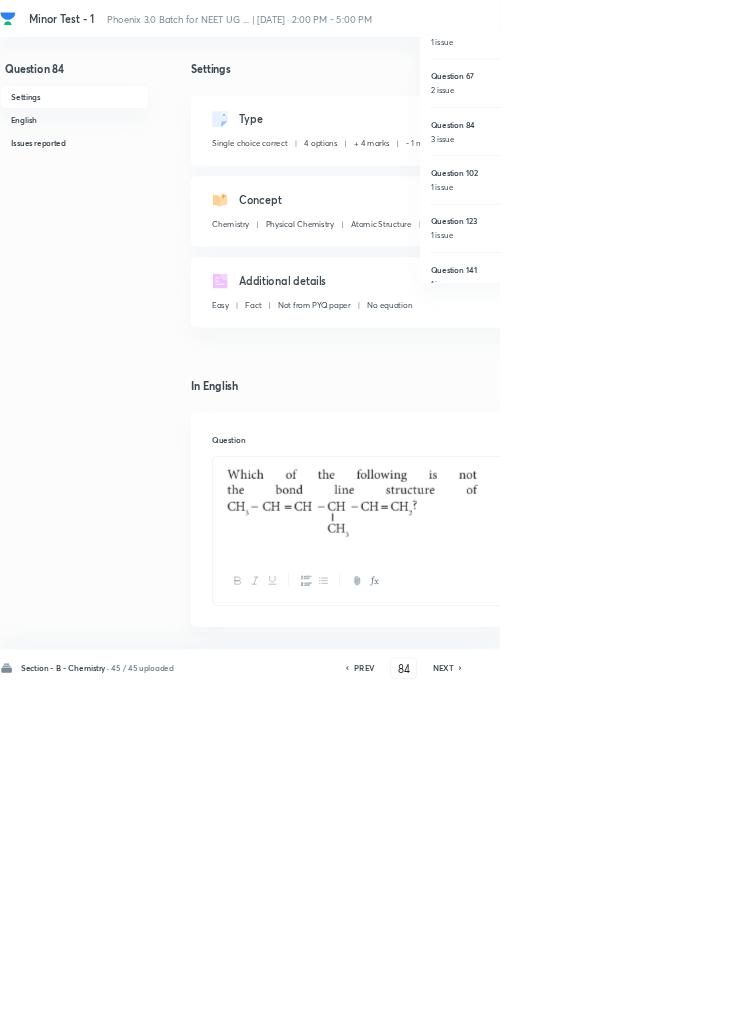 checkbox on "false" 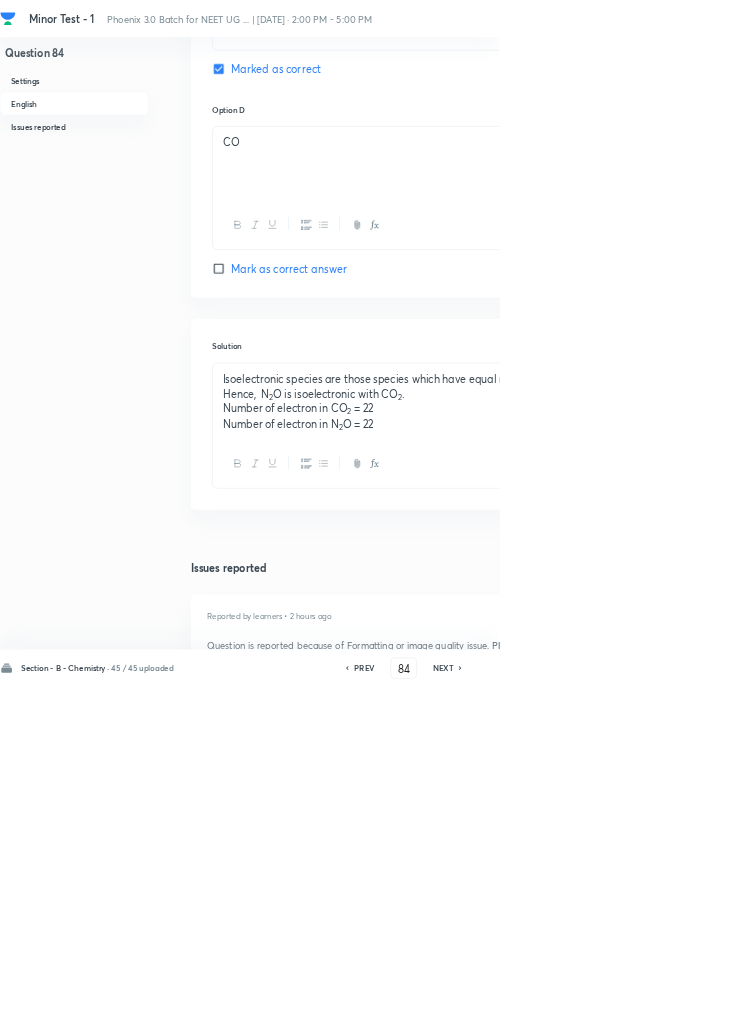scroll, scrollTop: 1720, scrollLeft: 0, axis: vertical 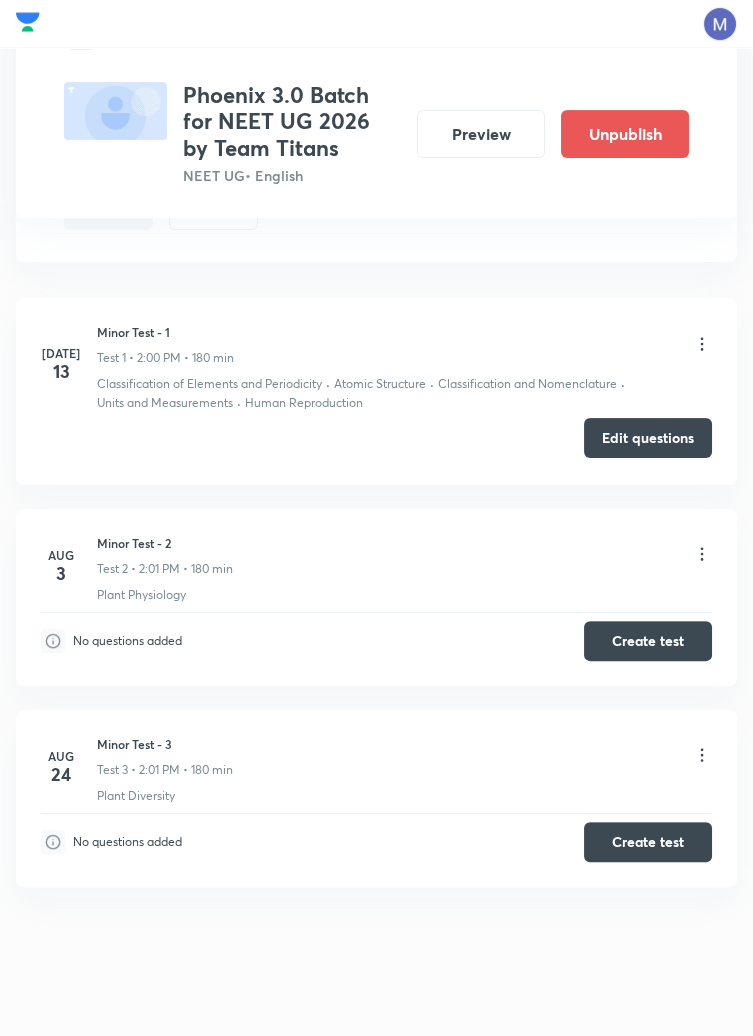 click on "Edit questions" at bounding box center [648, 438] 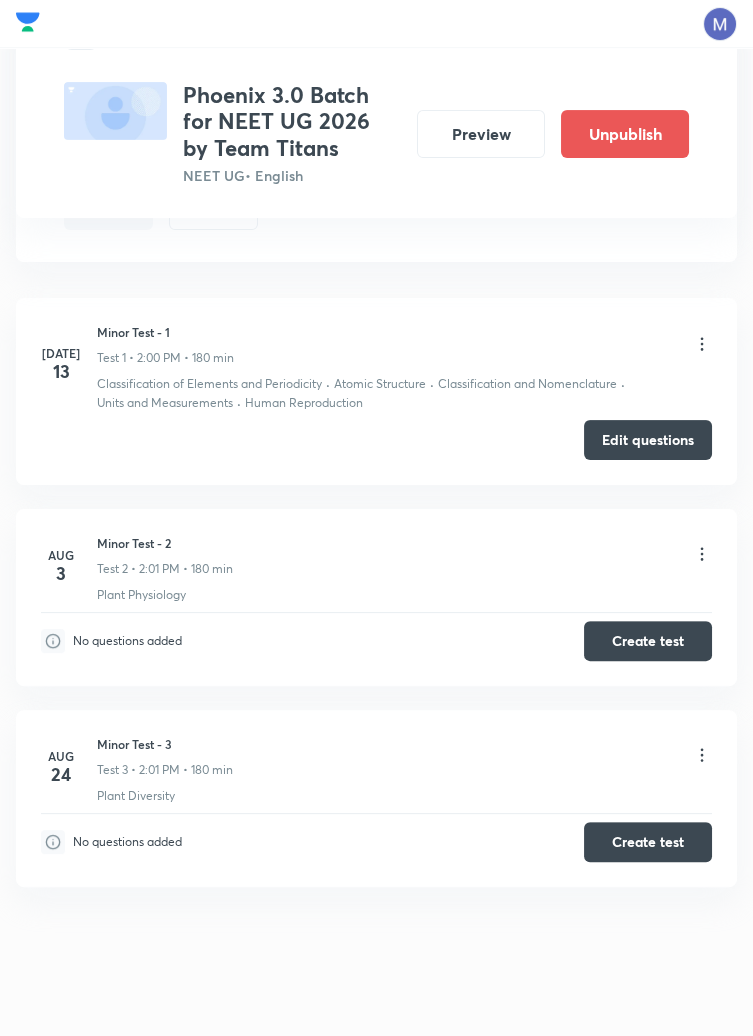 click on "Schedule •  3  tests Session  4 Live class Test Session title 0/99 ​ Schedule for Jul 13, 2025, 5:52 PM ​ Duration (in minutes) ​ Sub-concepts ​ Add Cancel Jul 13 Minor Test - 1 Test 1 • 2:00 PM • 180 min Classification of Elements and Periodicity · Atomic Structure · Classification and Nomenclature · Units and Measurements · Human Reproduction Edit questions Aug 3 Minor Test - 2 Test 2 • 2:01 PM • 180 min Plant Physiology No questions added  Create test Aug 24 Minor Test - 3 Test 3 • 2:01 PM • 180 min Plant Diversity No questions added  Create test" at bounding box center [376, 264] 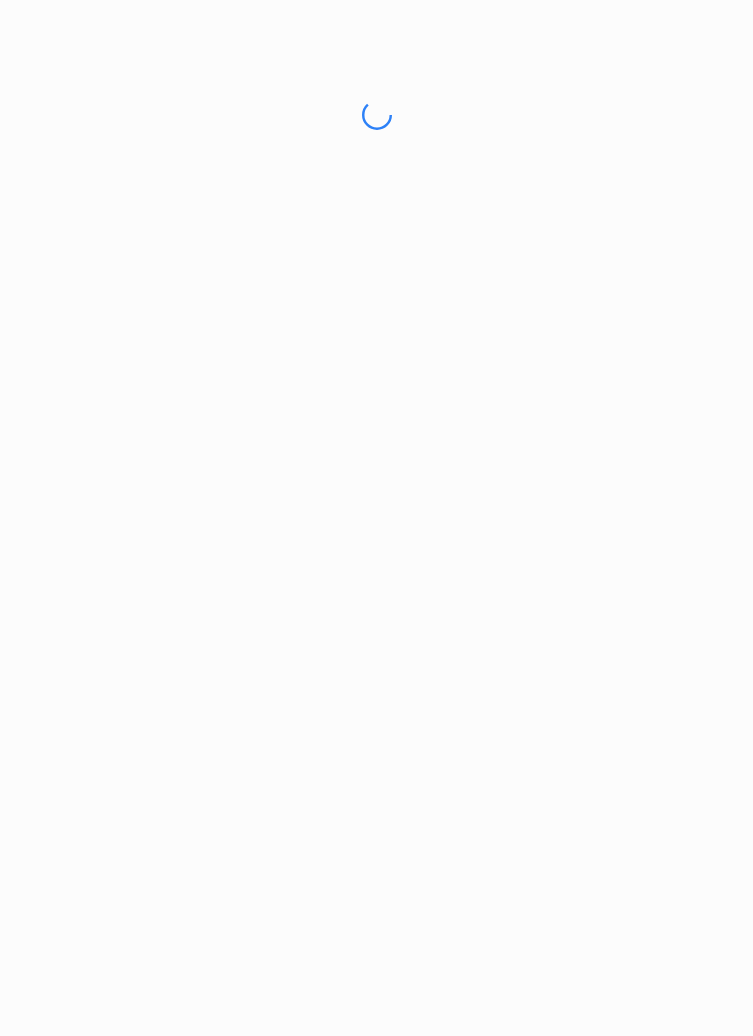 scroll, scrollTop: 0, scrollLeft: 0, axis: both 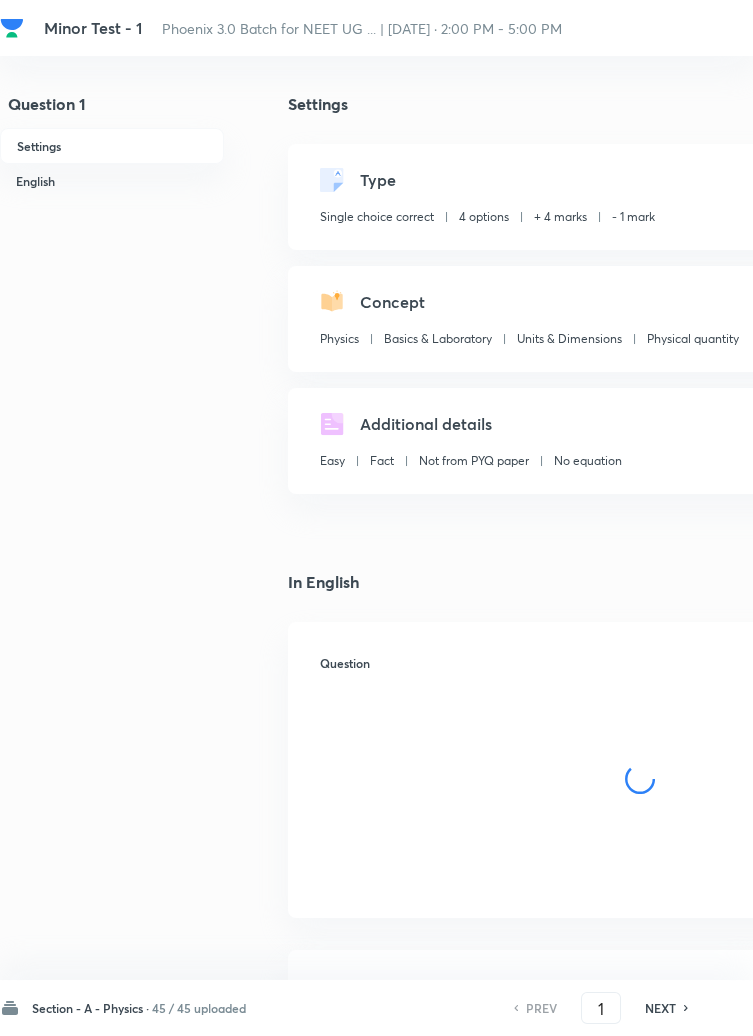 checkbox on "true" 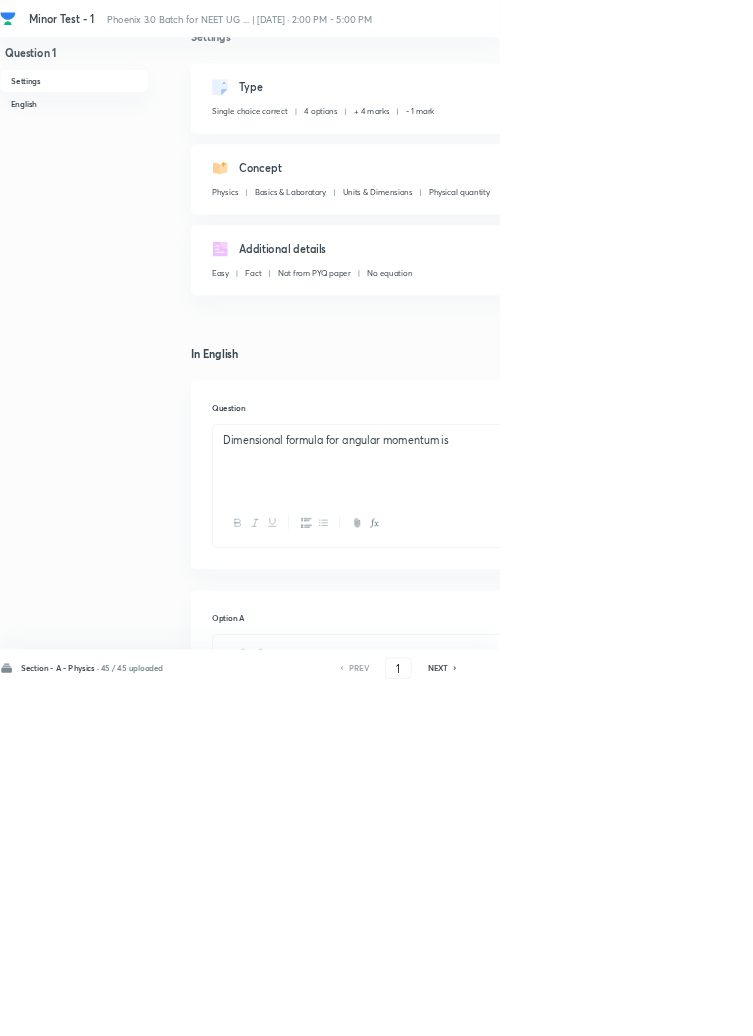 scroll, scrollTop: 0, scrollLeft: 0, axis: both 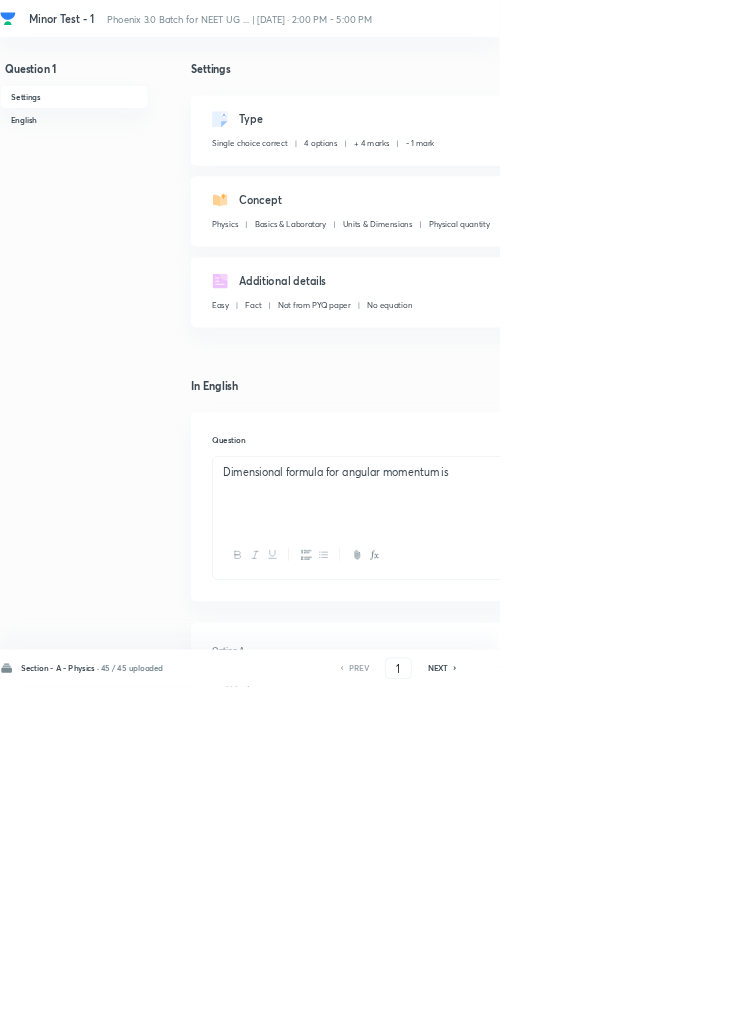click 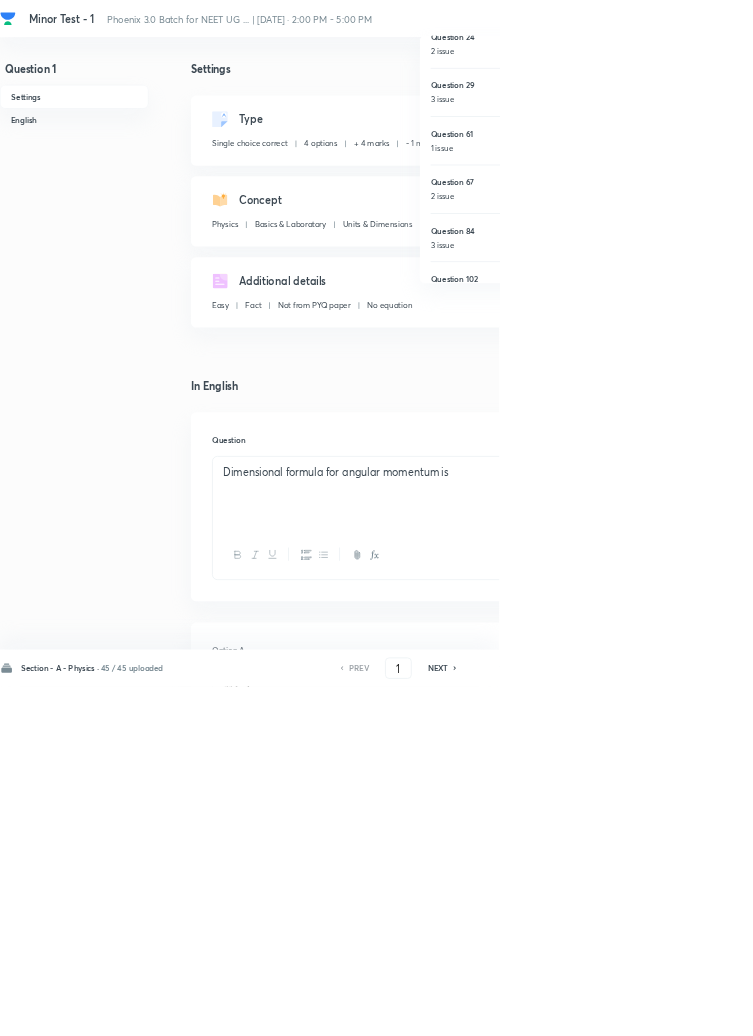scroll, scrollTop: 252, scrollLeft: 0, axis: vertical 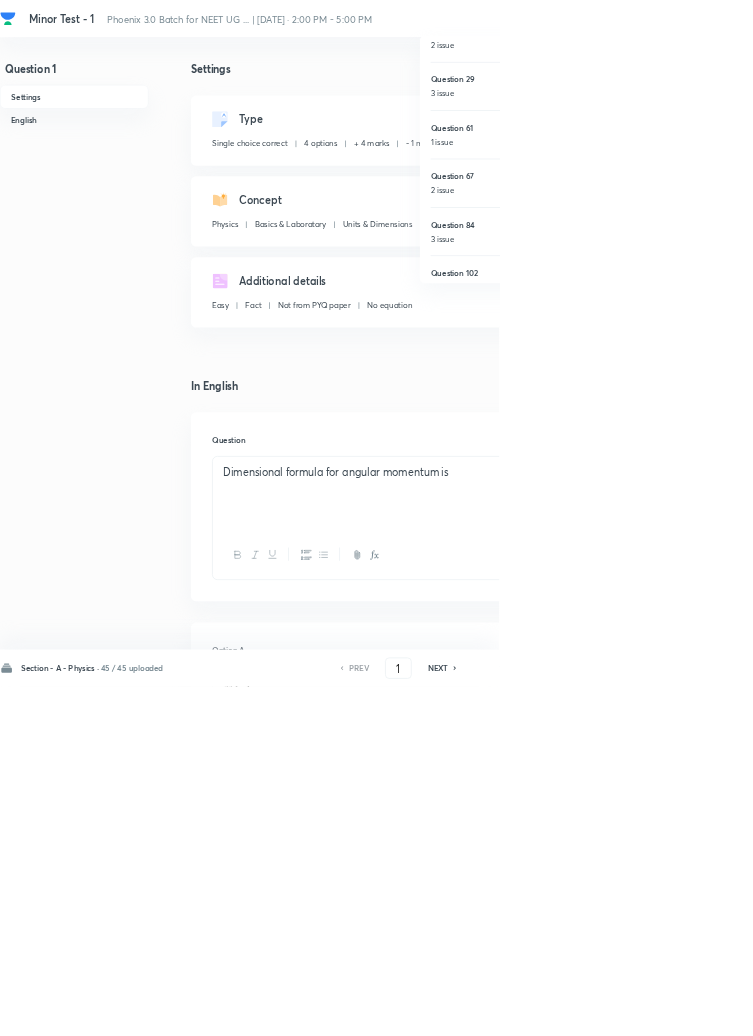 click on "Question 84" at bounding box center [769, 338] 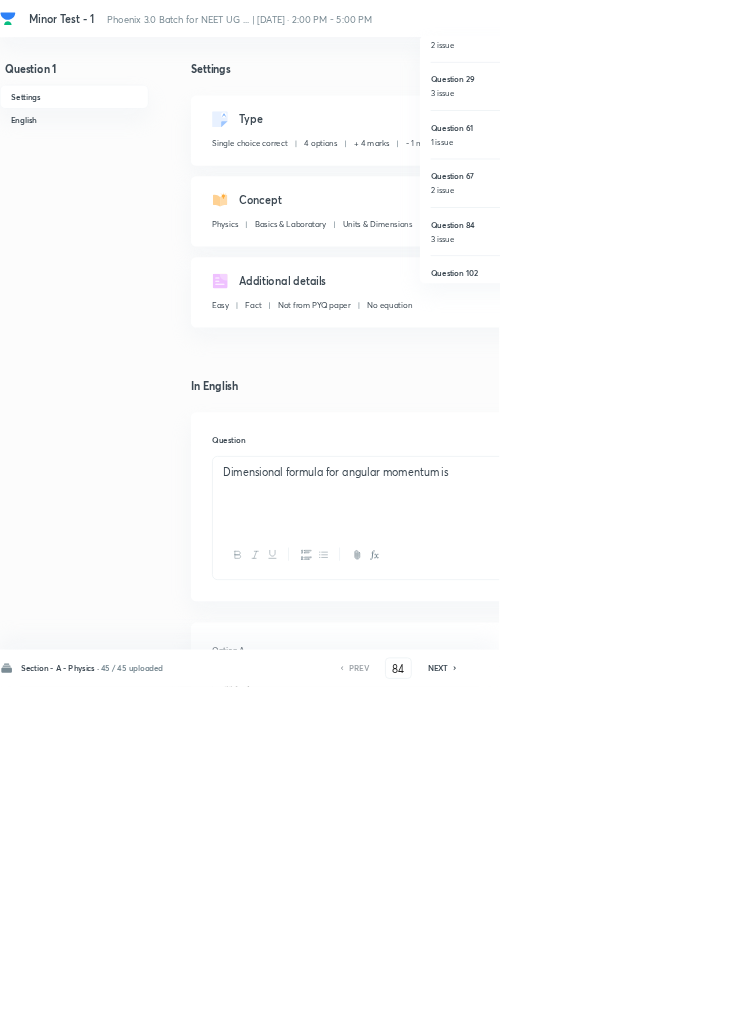 checkbox on "false" 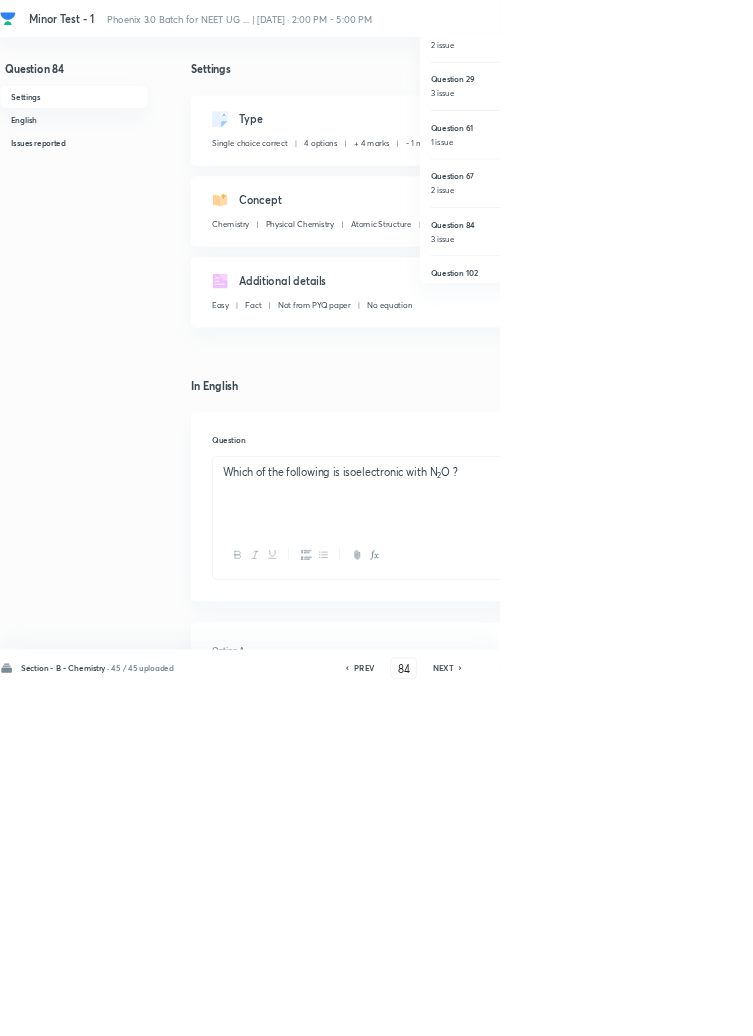 checkbox on "true" 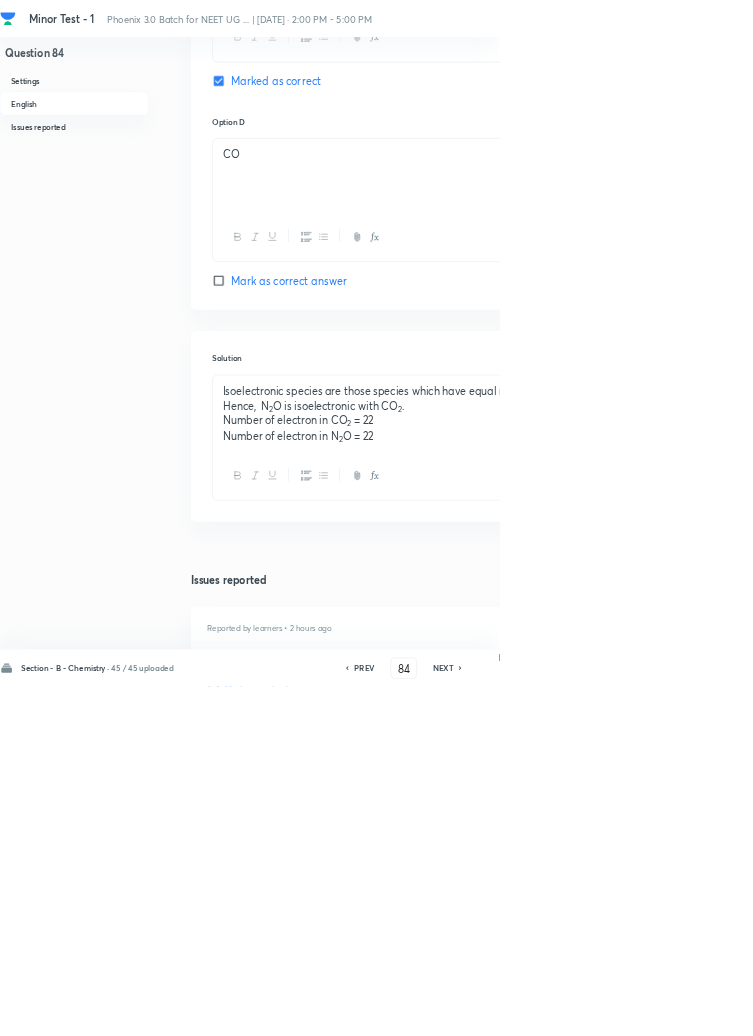 scroll, scrollTop: 1708, scrollLeft: 0, axis: vertical 